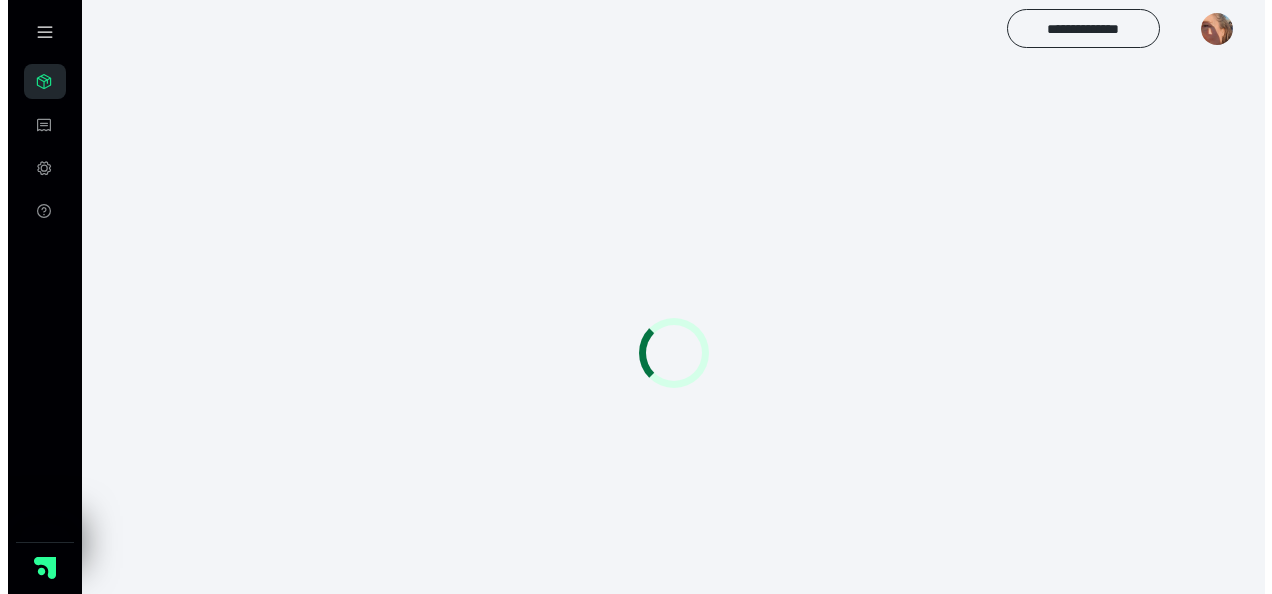 scroll, scrollTop: 0, scrollLeft: 0, axis: both 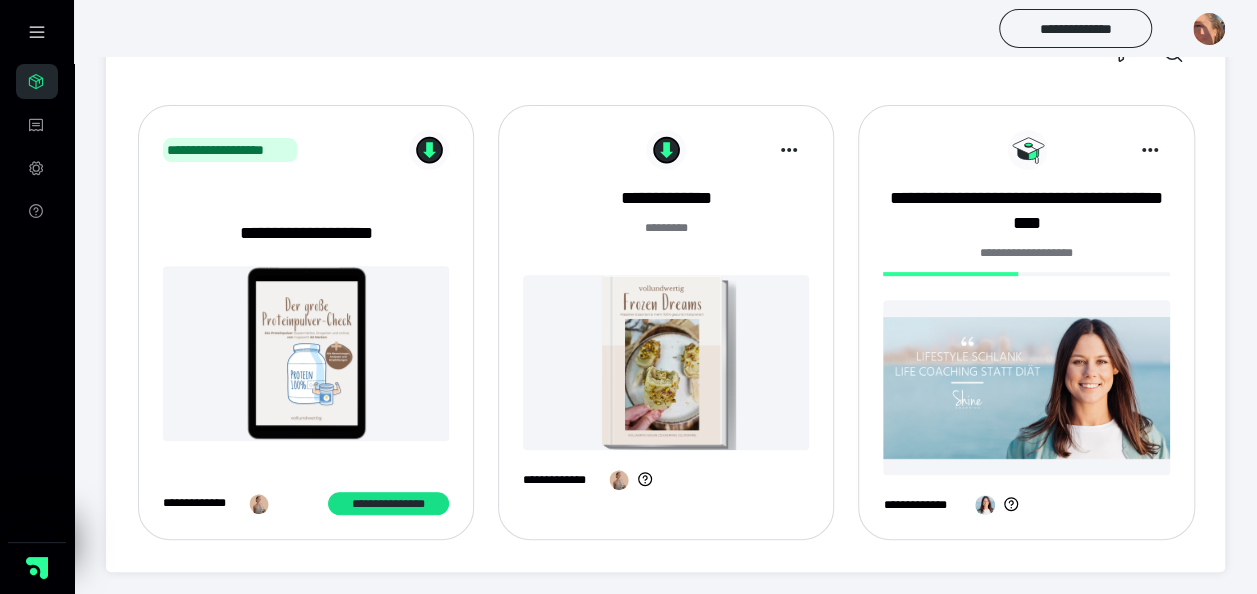 click at bounding box center [1026, 387] 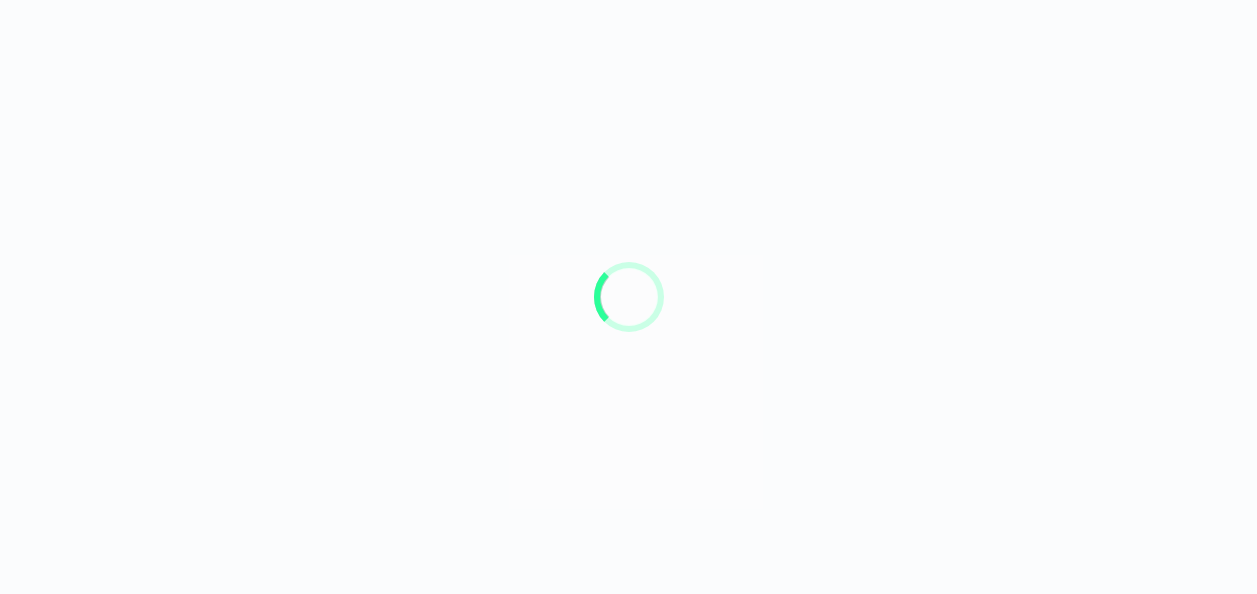 scroll, scrollTop: 0, scrollLeft: 0, axis: both 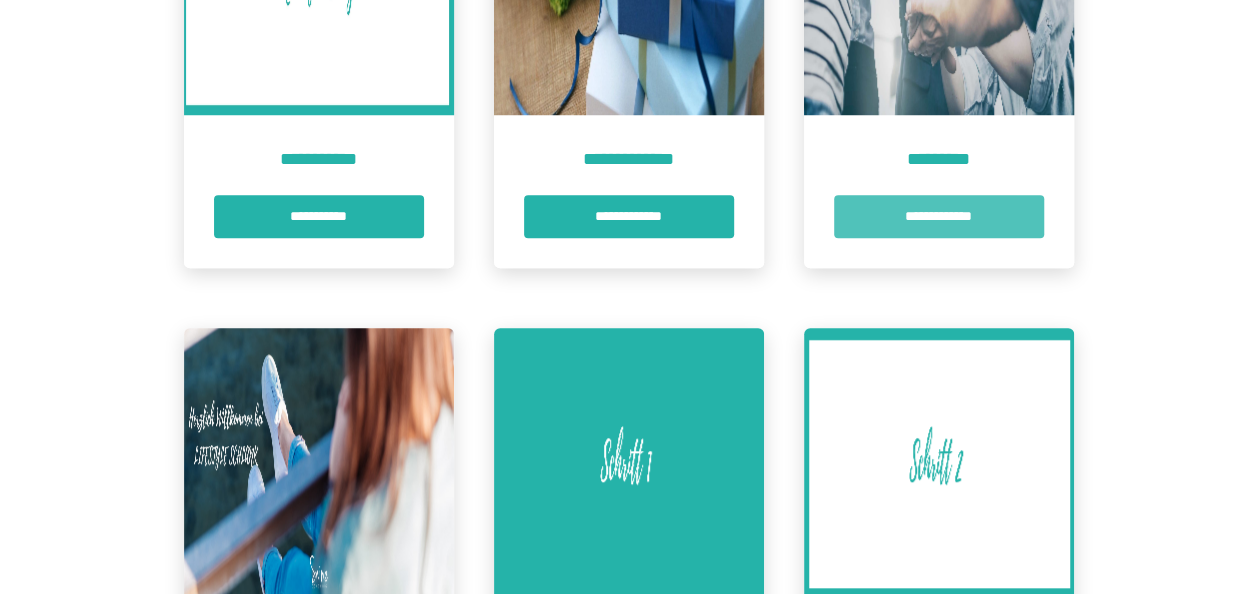 click on "**********" at bounding box center (939, 216) 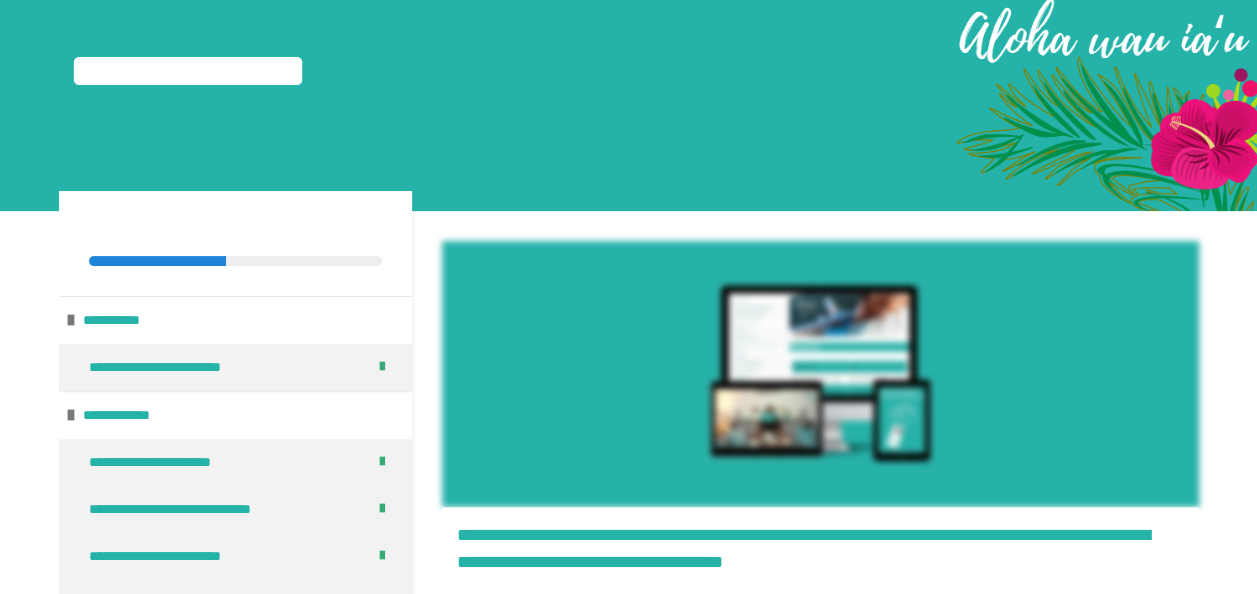 scroll, scrollTop: 333, scrollLeft: 0, axis: vertical 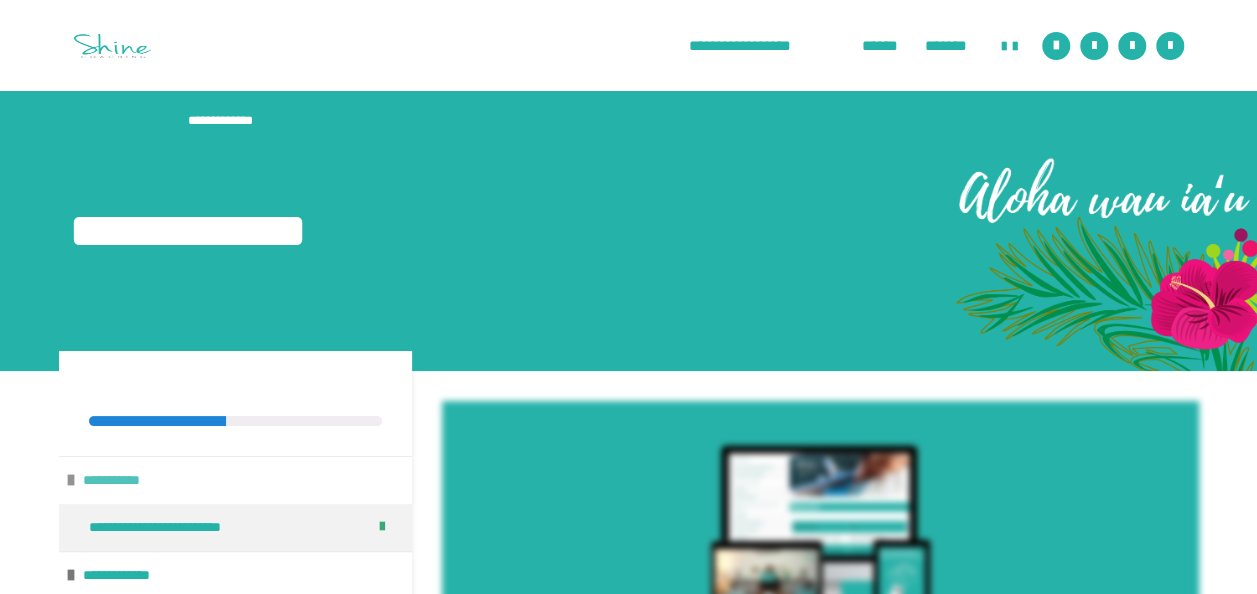 click on "**********" at bounding box center [235, 480] 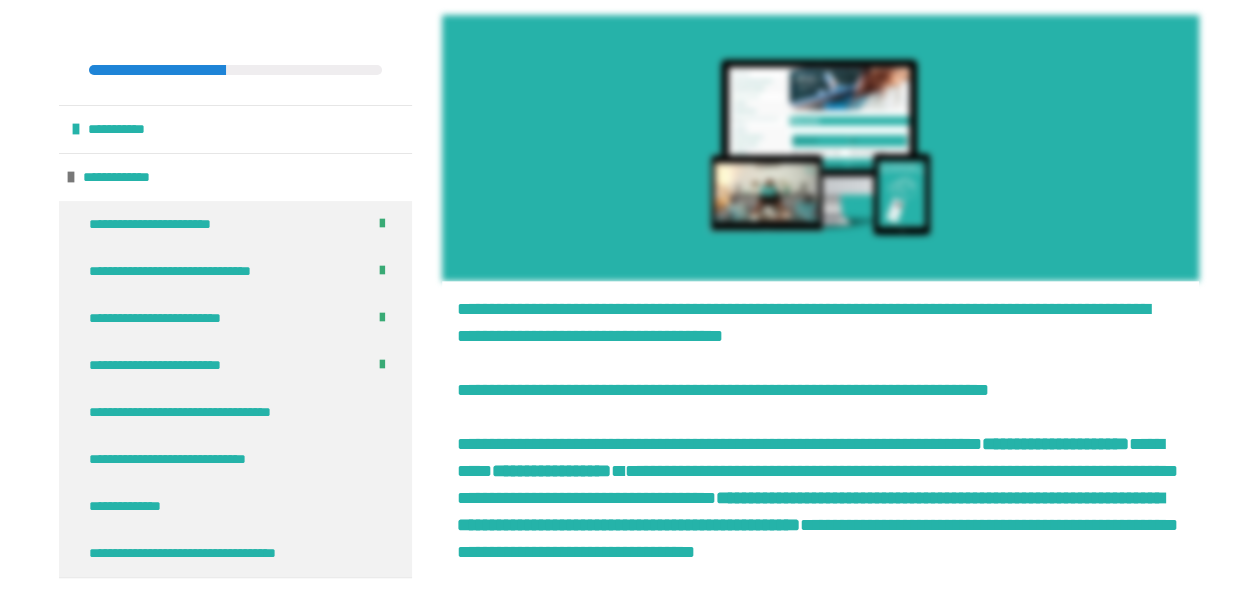 scroll, scrollTop: 426, scrollLeft: 0, axis: vertical 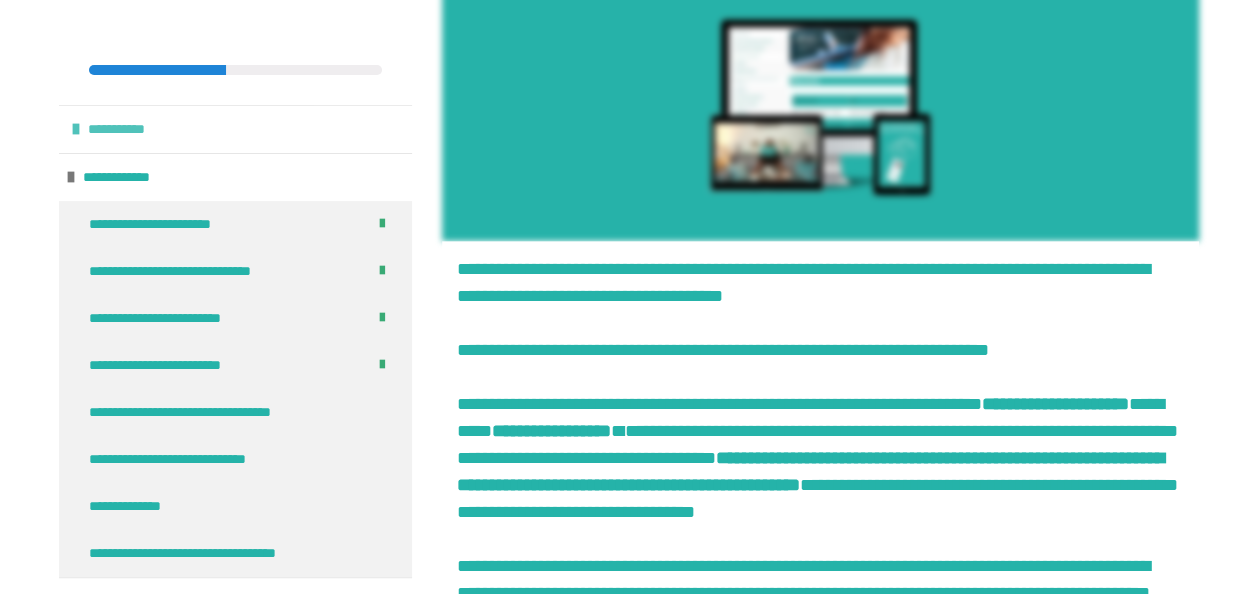 click on "**********" at bounding box center [132, 129] 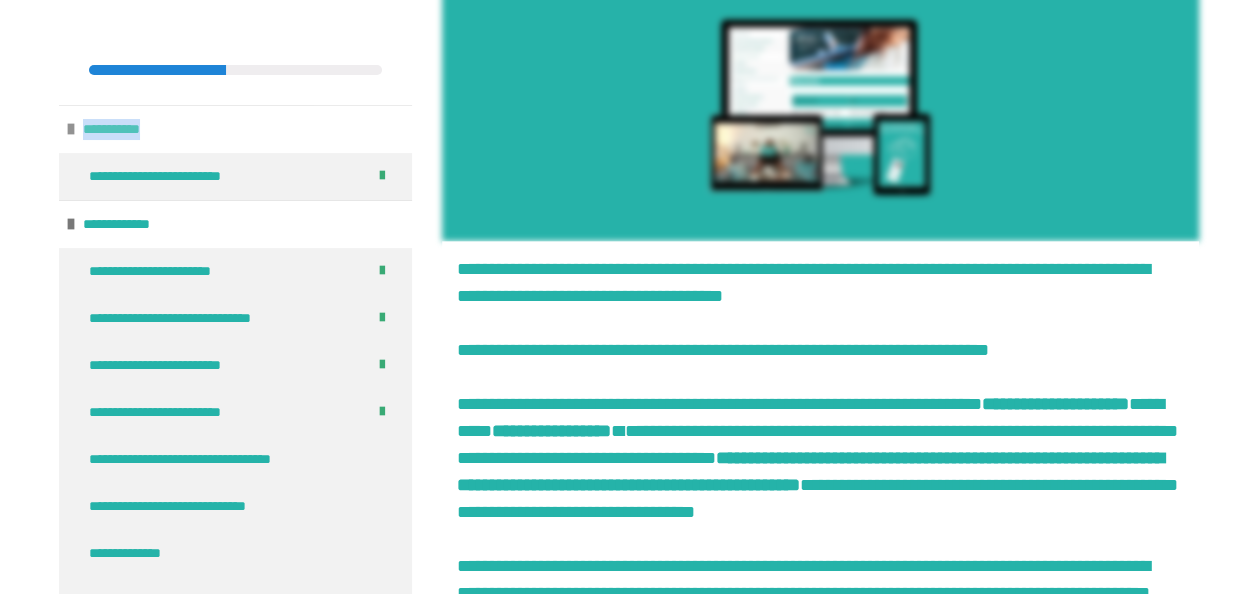 click on "**********" at bounding box center [127, 129] 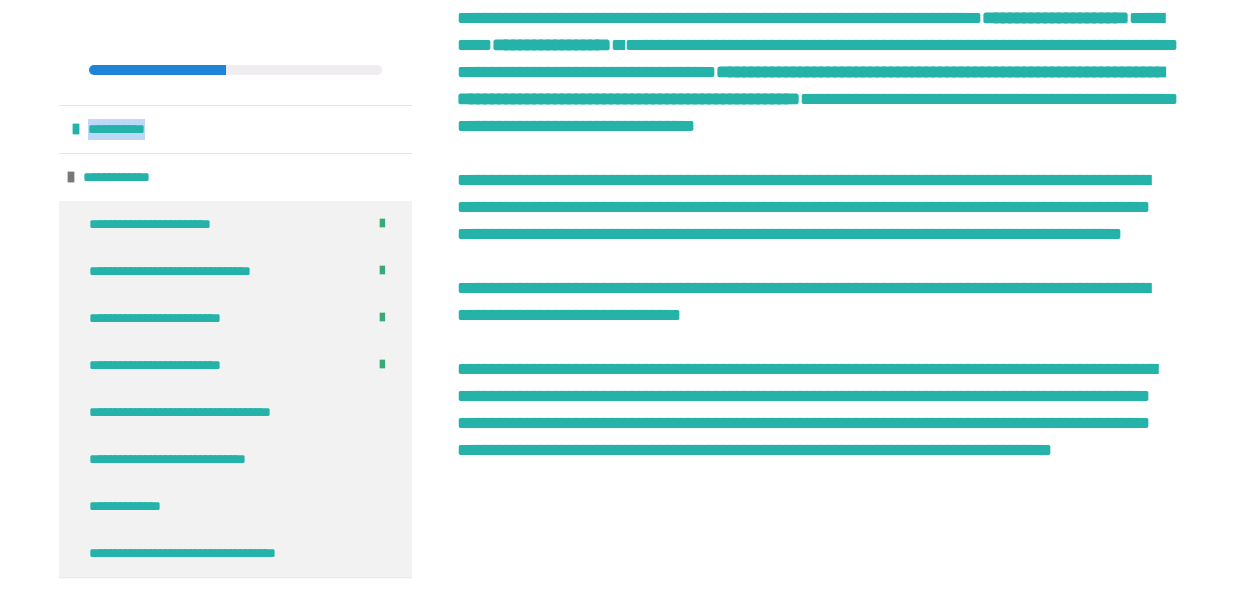 scroll, scrollTop: 932, scrollLeft: 0, axis: vertical 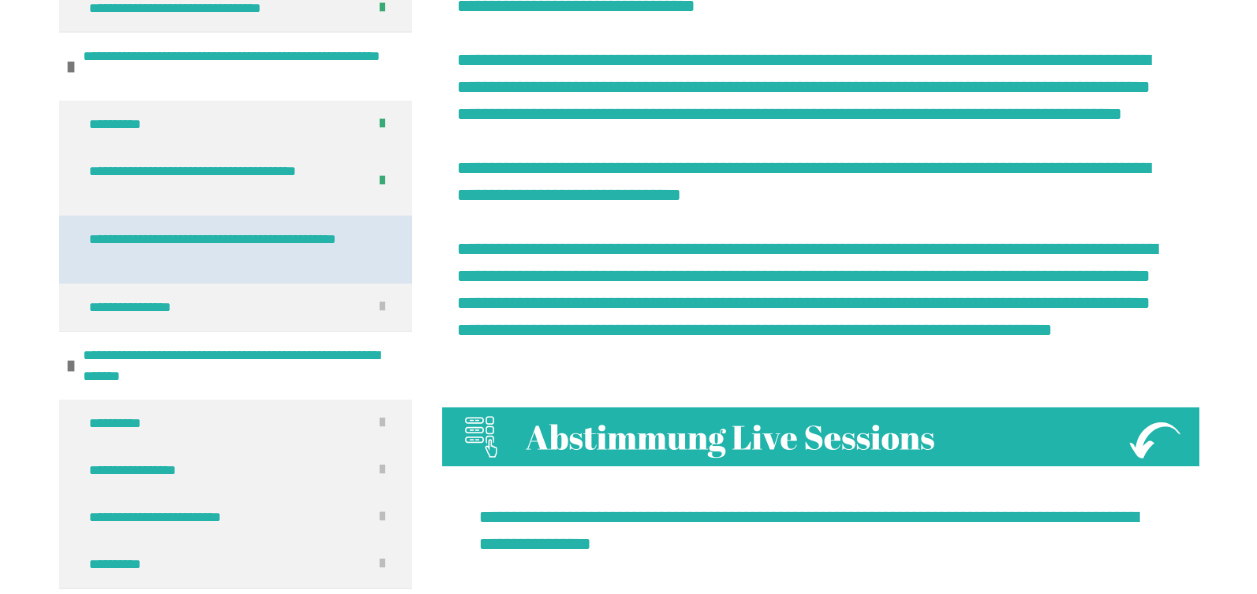 click on "**********" at bounding box center [220, 250] 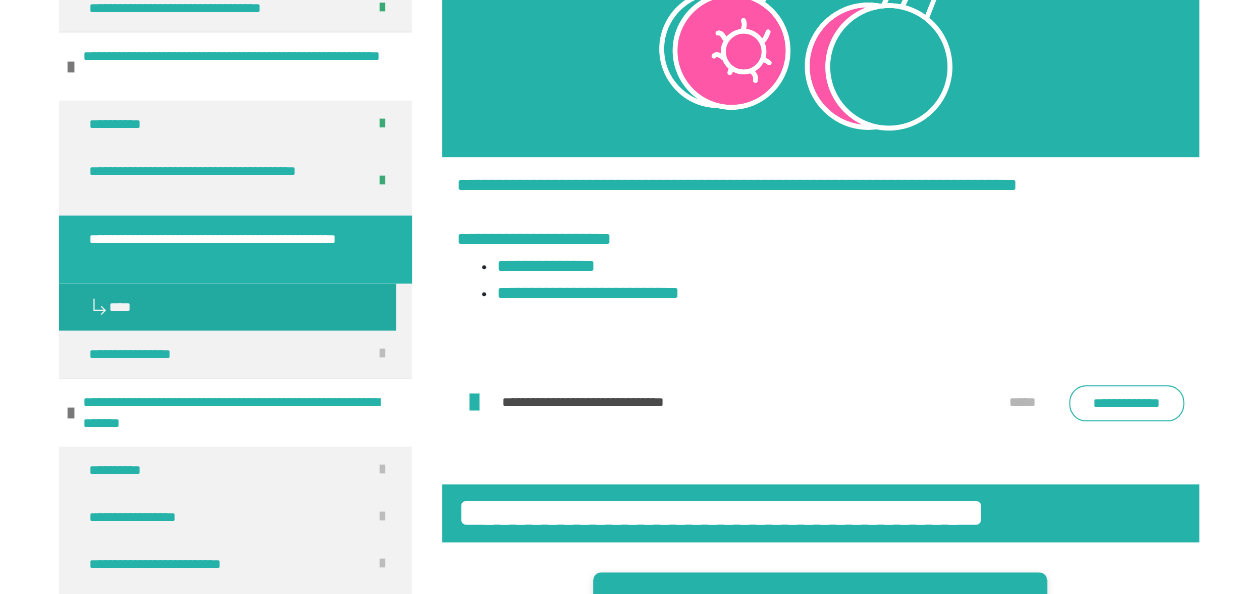 scroll, scrollTop: 4665, scrollLeft: 0, axis: vertical 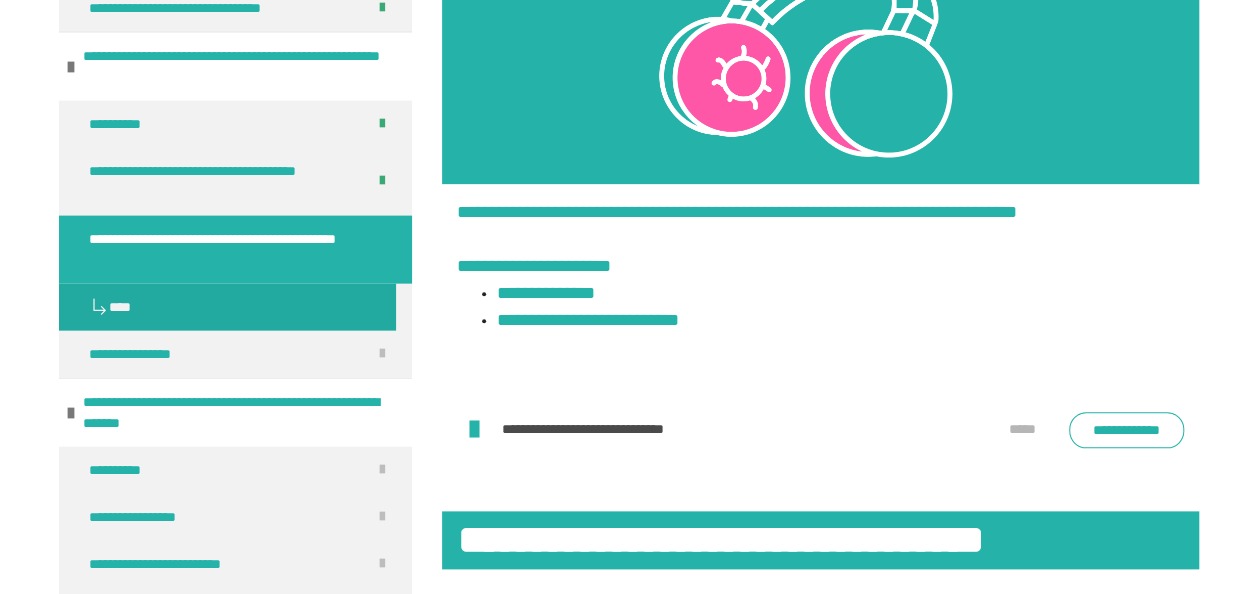 click on "**********" at bounding box center (1126, -124) 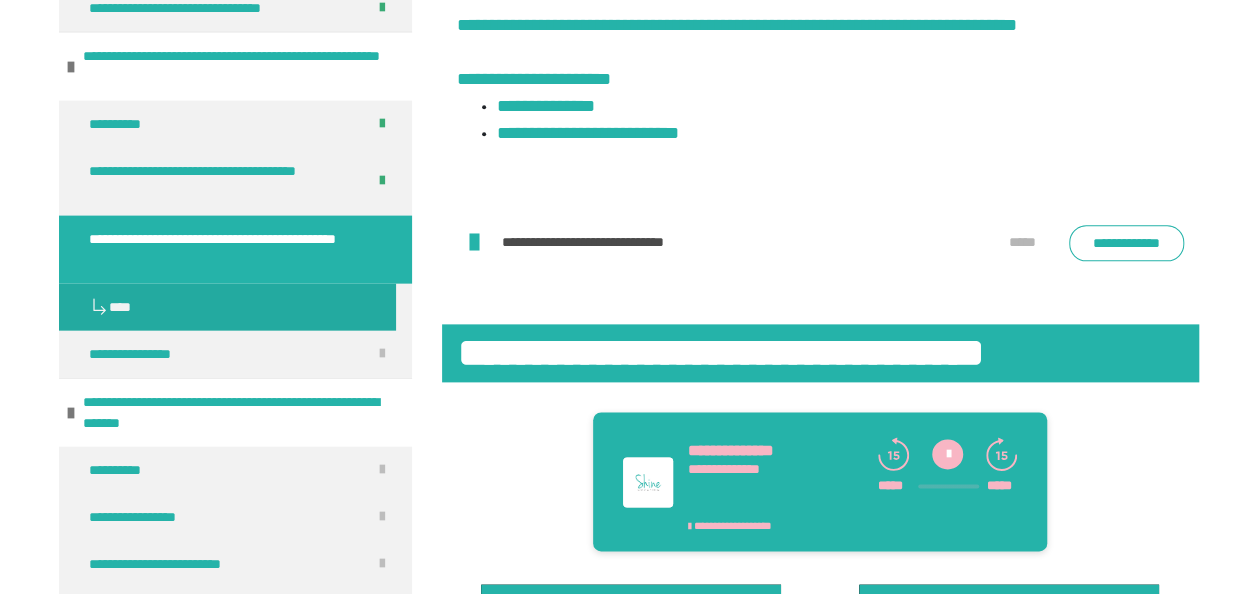 scroll, scrollTop: 4932, scrollLeft: 0, axis: vertical 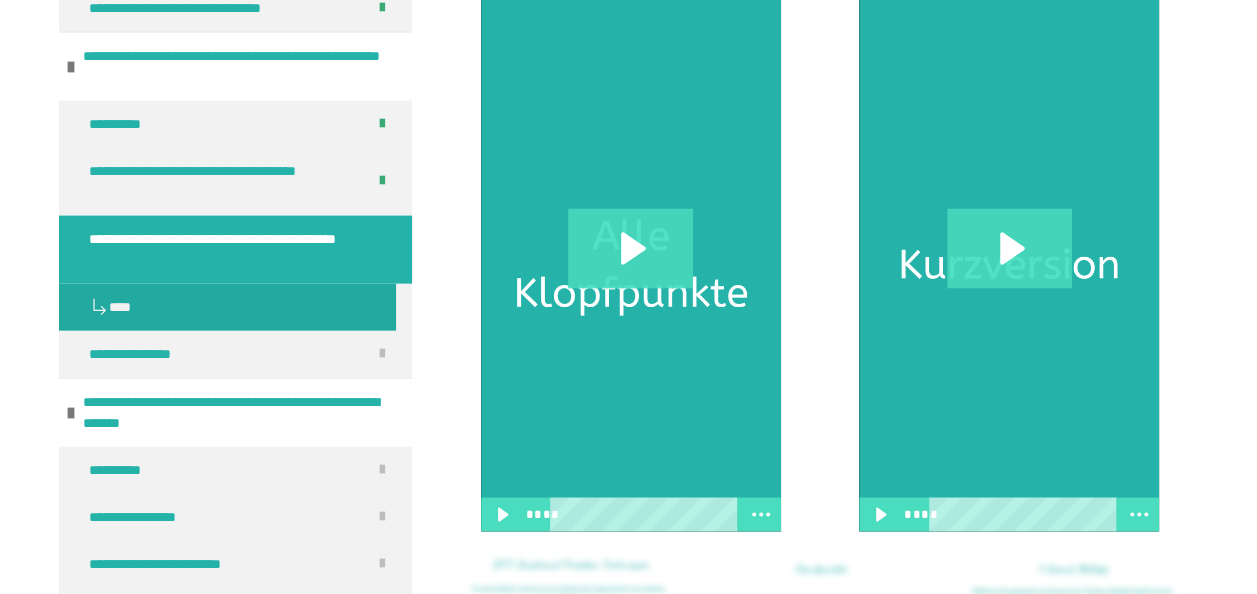 click on "**********" at bounding box center (743, -117) 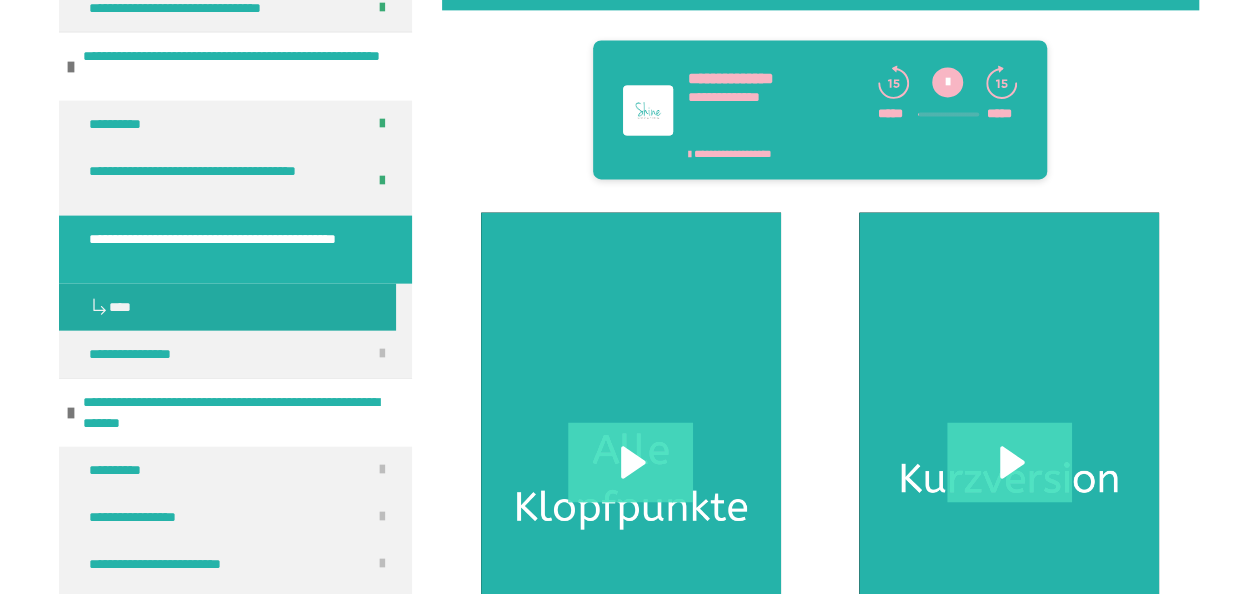 scroll, scrollTop: 5198, scrollLeft: 0, axis: vertical 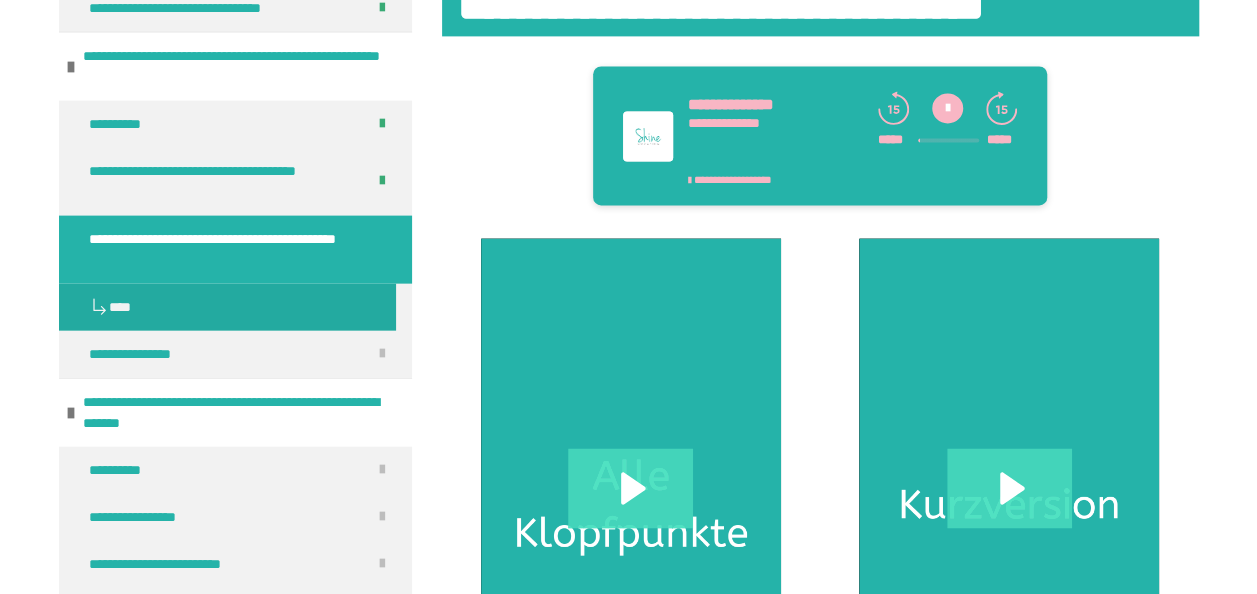 click on "**********" at bounding box center (1126, -103) 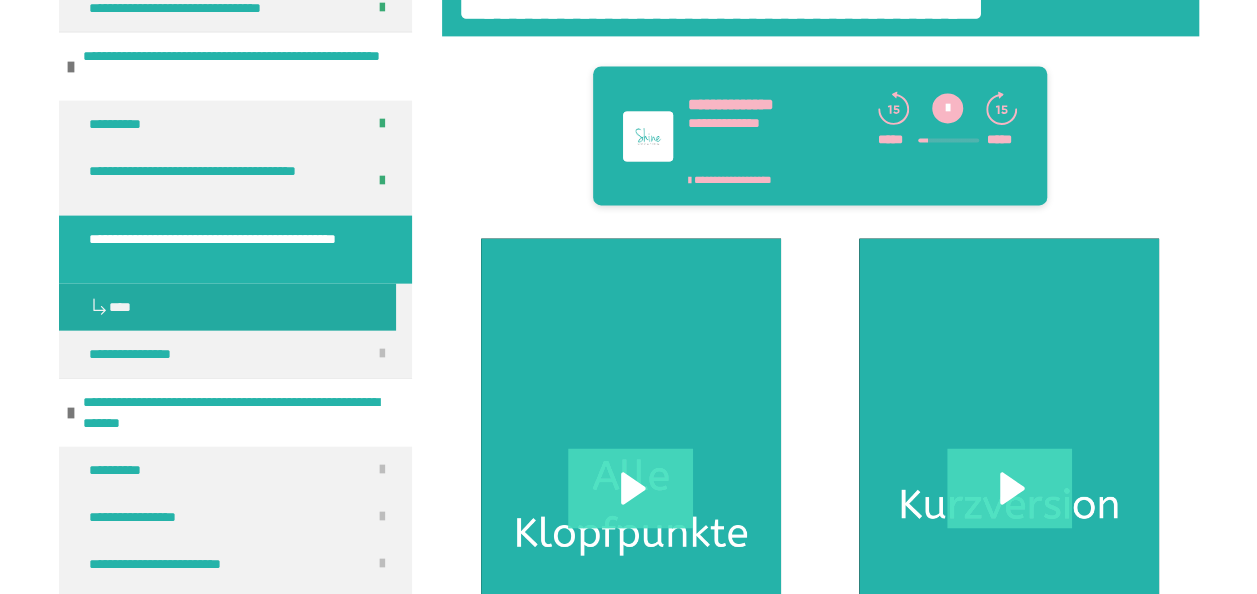 click 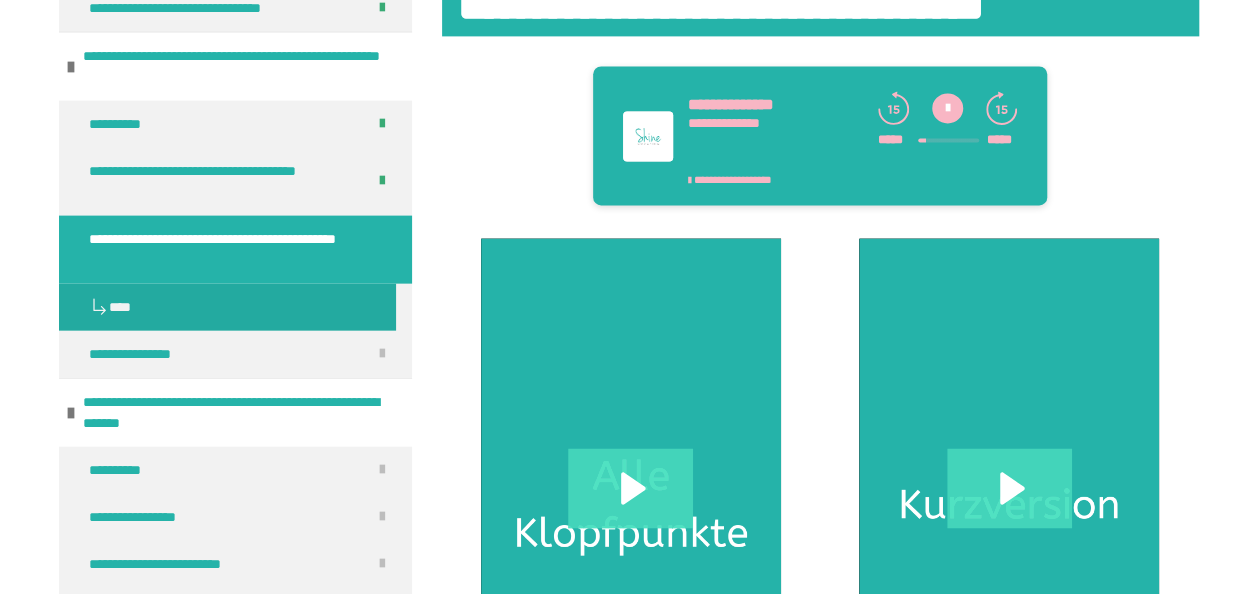 click 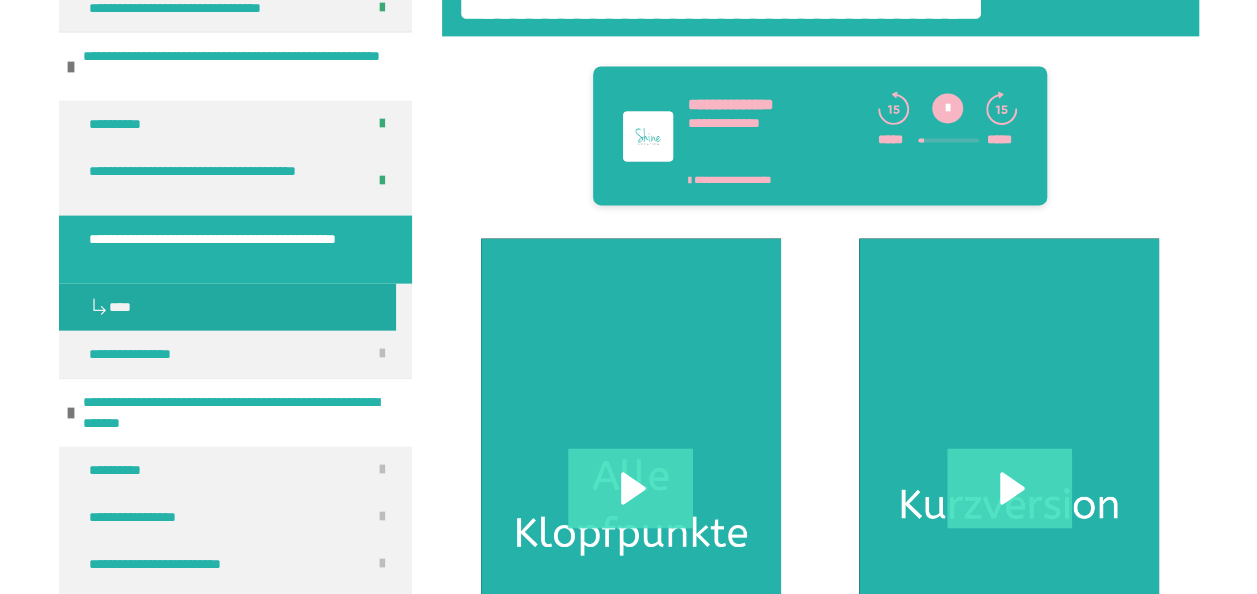 click 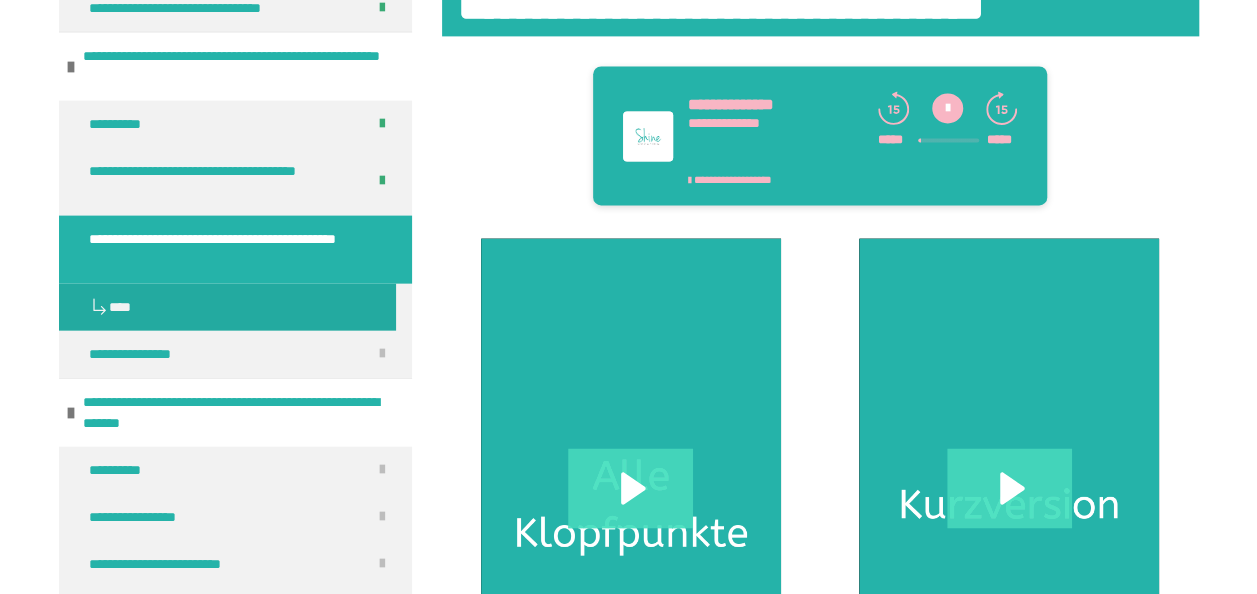 click 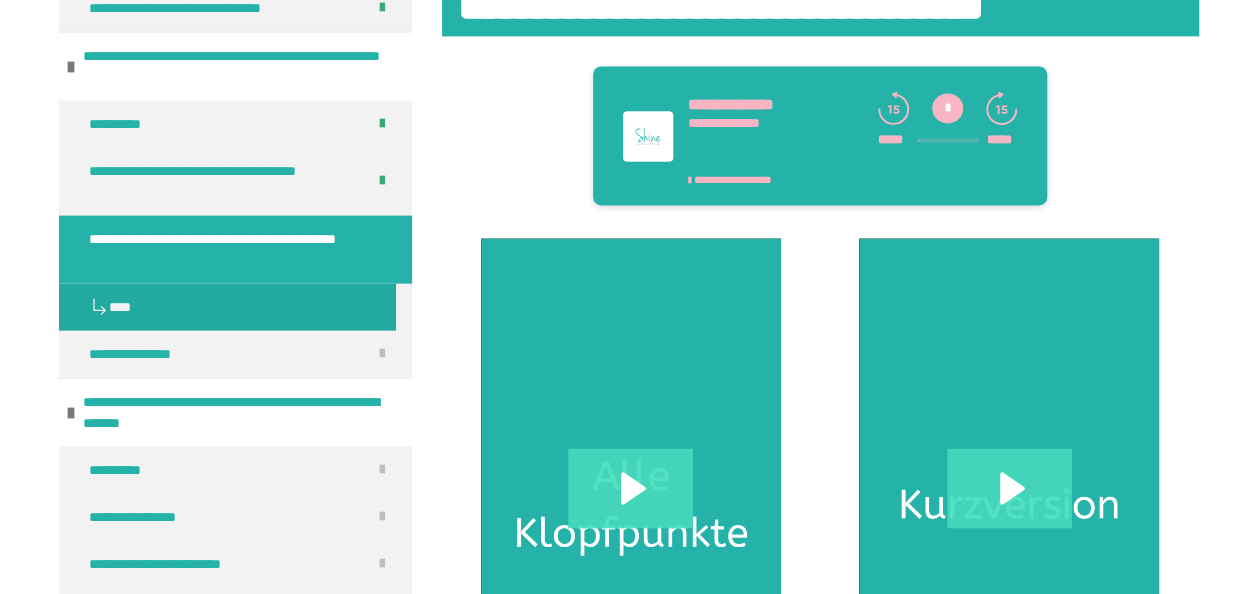click 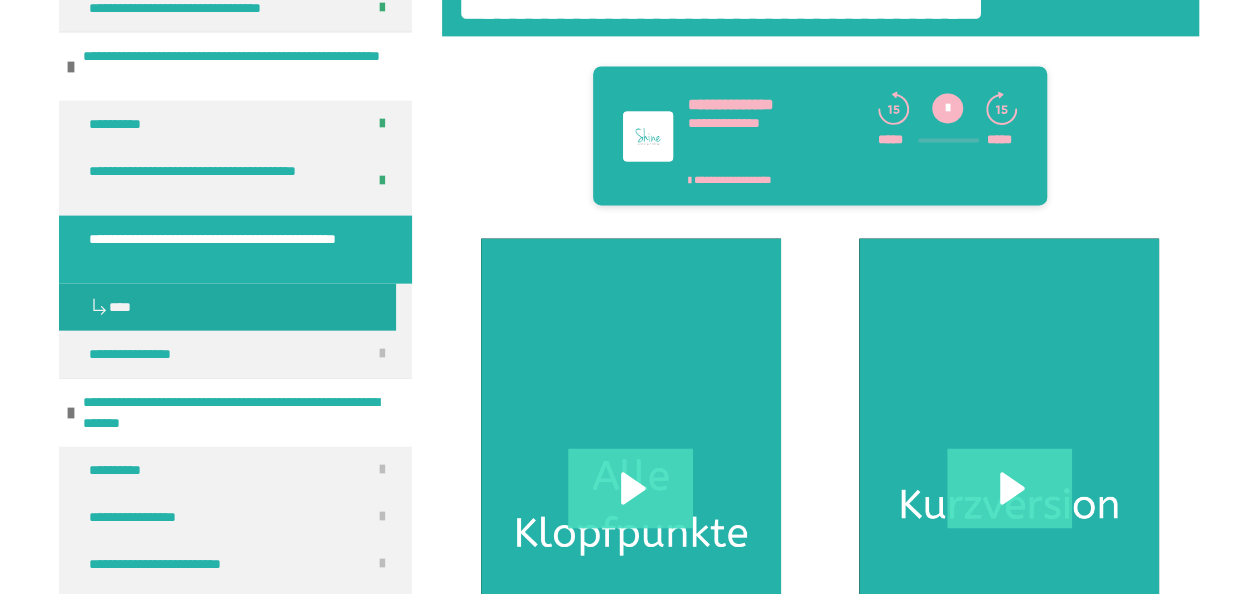 click 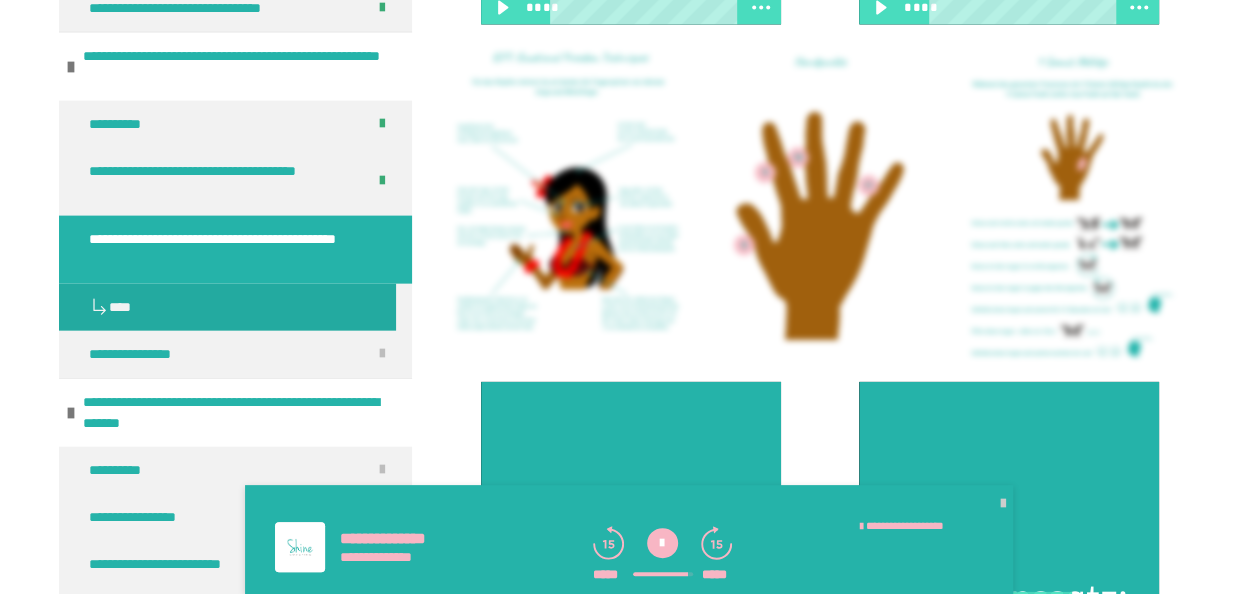 scroll, scrollTop: 5798, scrollLeft: 0, axis: vertical 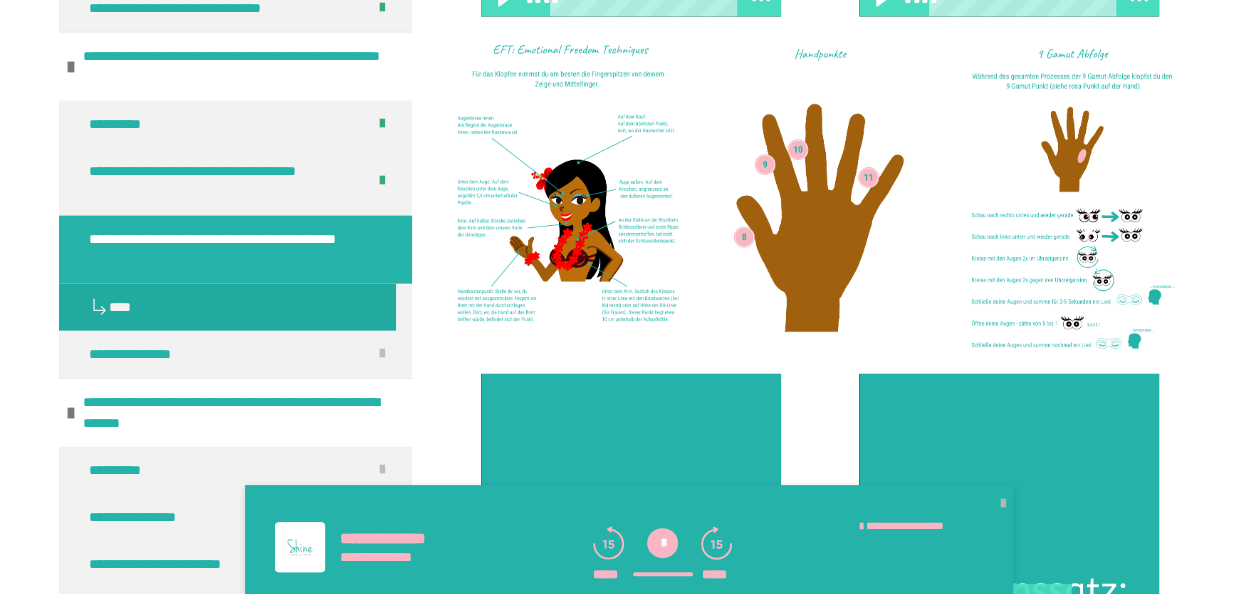 click at bounding box center [1003, 504] 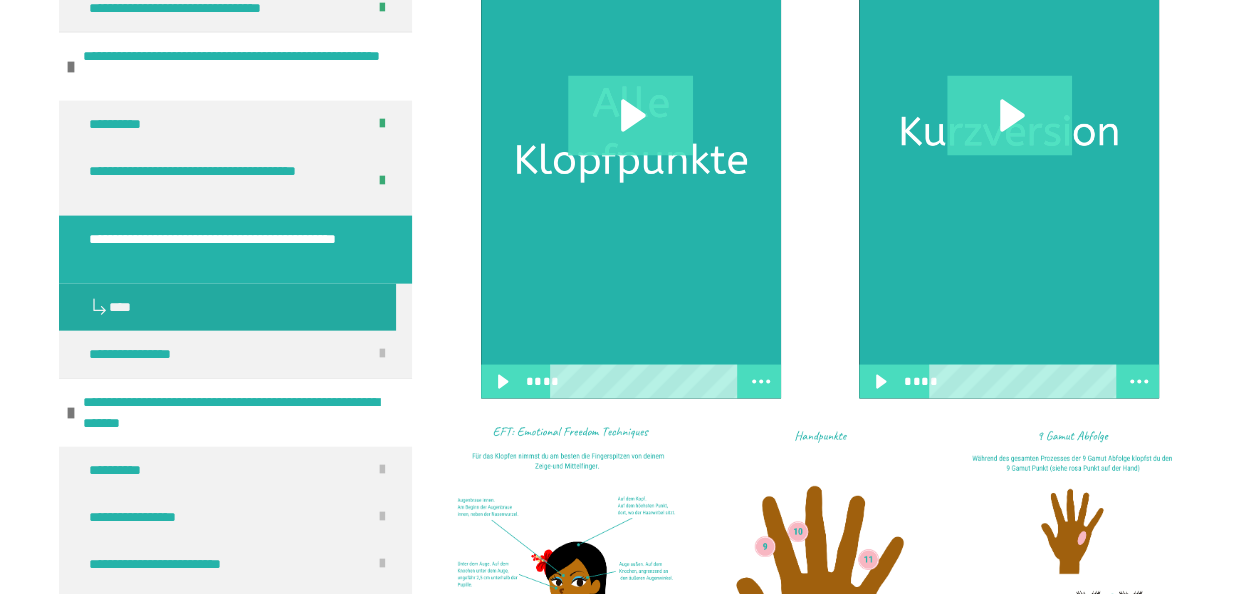 scroll, scrollTop: 5518, scrollLeft: 0, axis: vertical 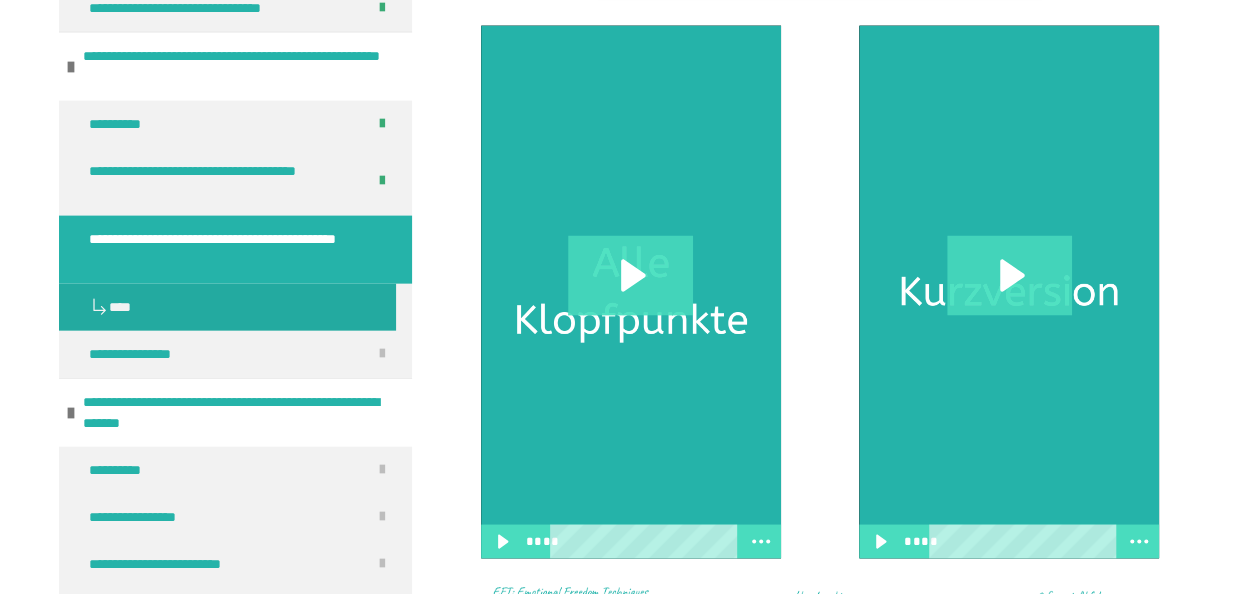 click on "**********" at bounding box center (743, -90) 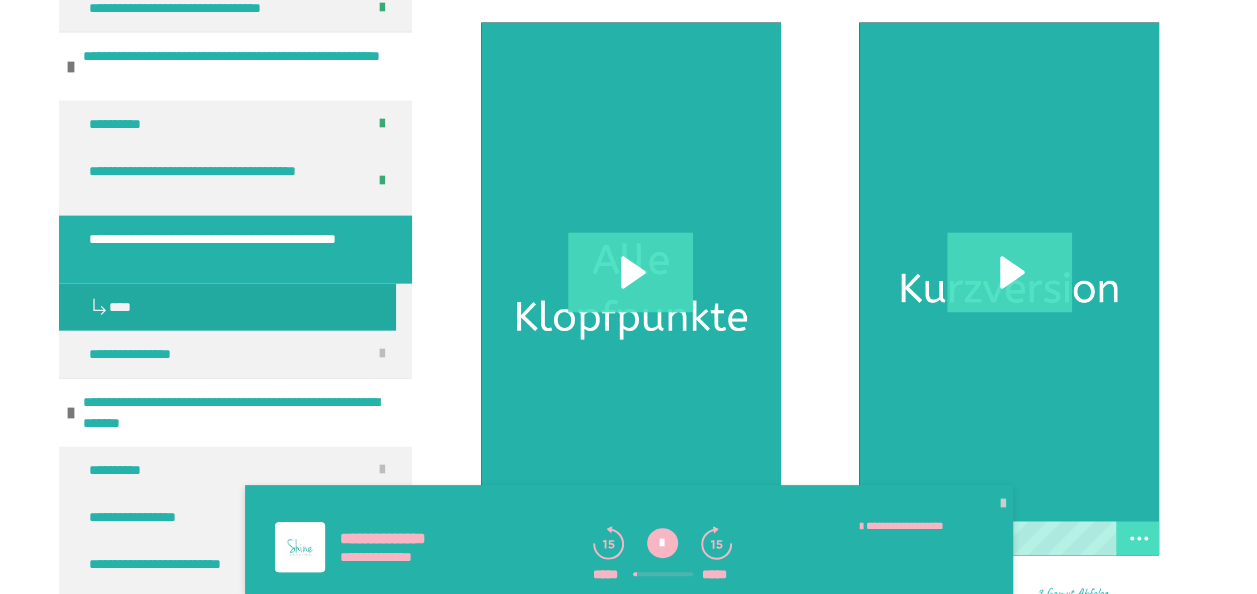 scroll, scrollTop: 5251, scrollLeft: 0, axis: vertical 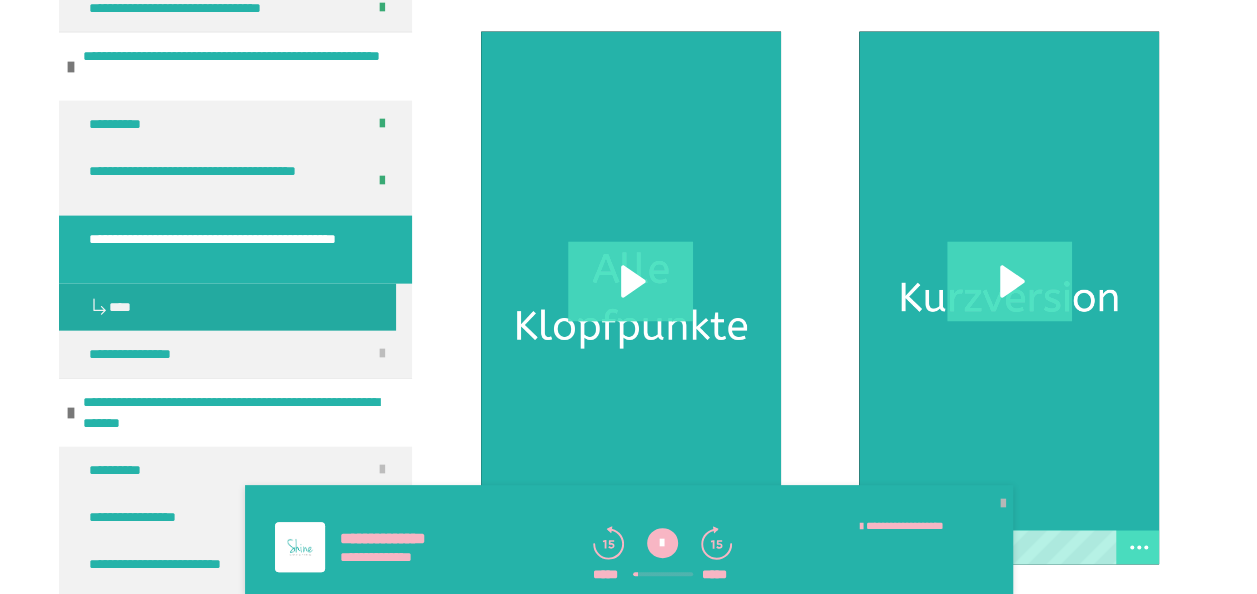 click at bounding box center (1003, 504) 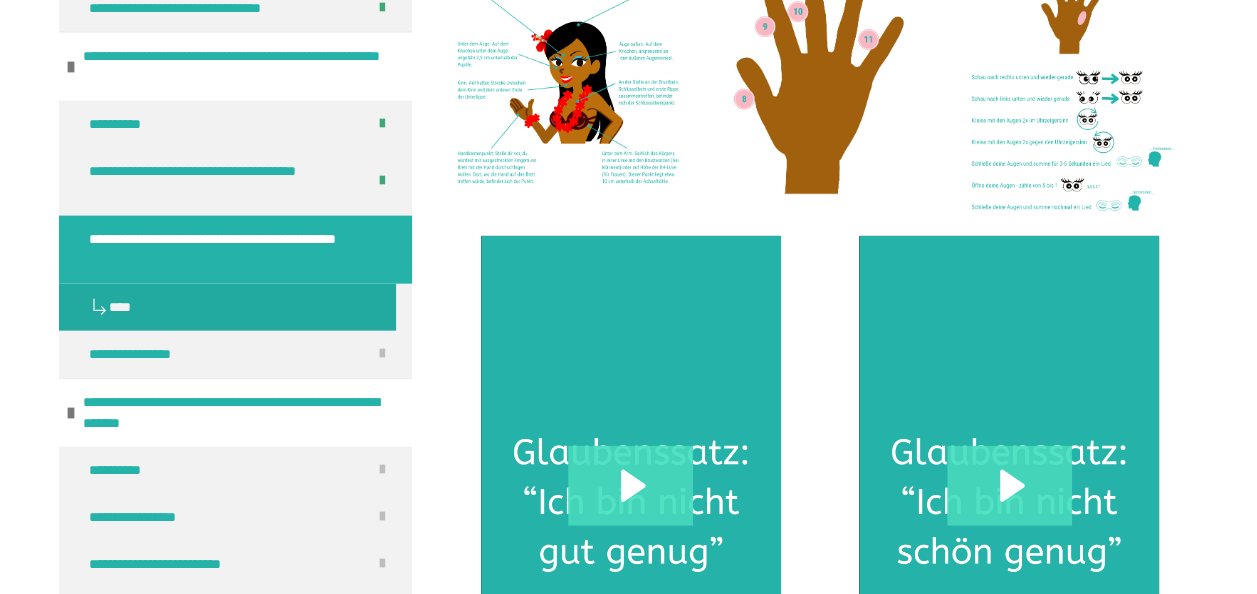 scroll, scrollTop: 6131, scrollLeft: 0, axis: vertical 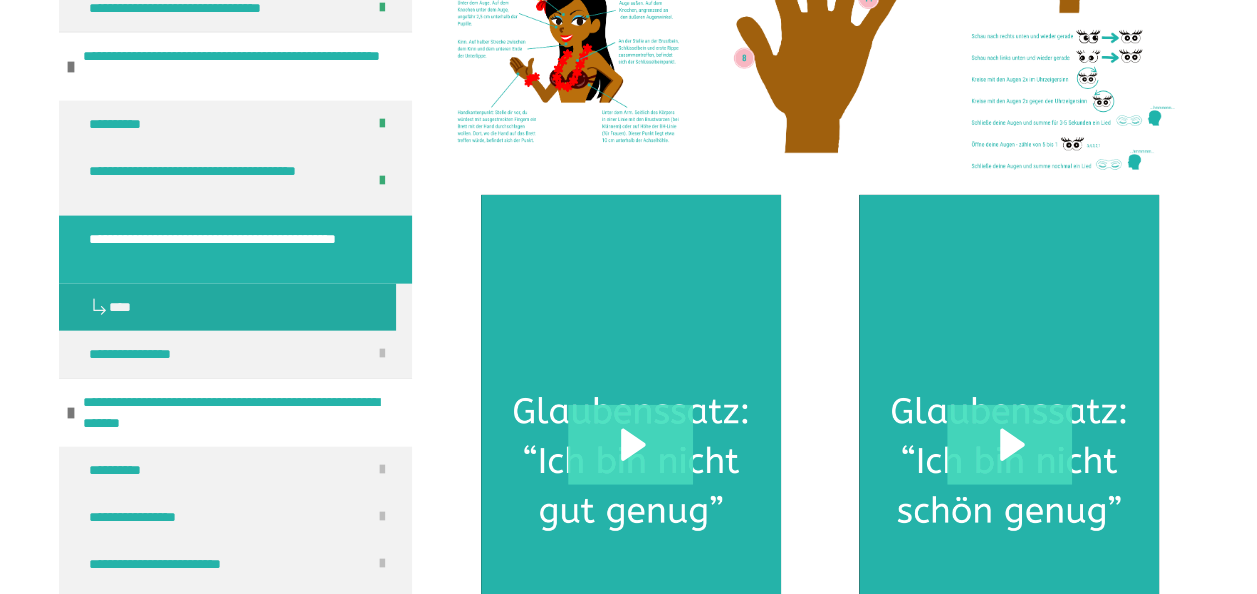 click 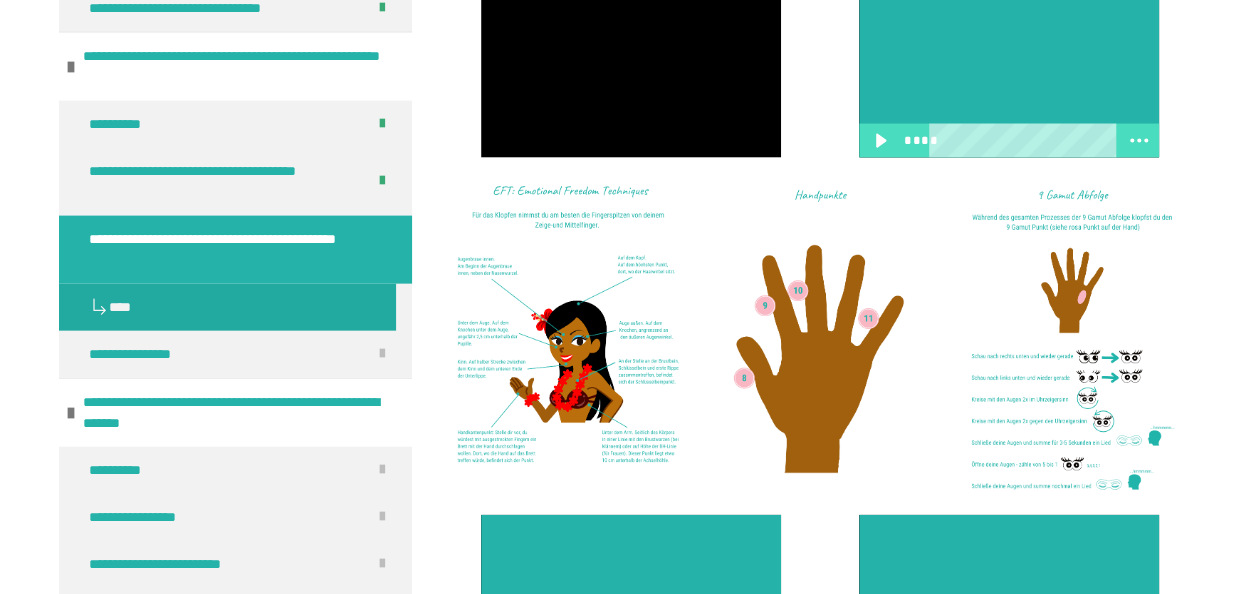 scroll, scrollTop: 5771, scrollLeft: 0, axis: vertical 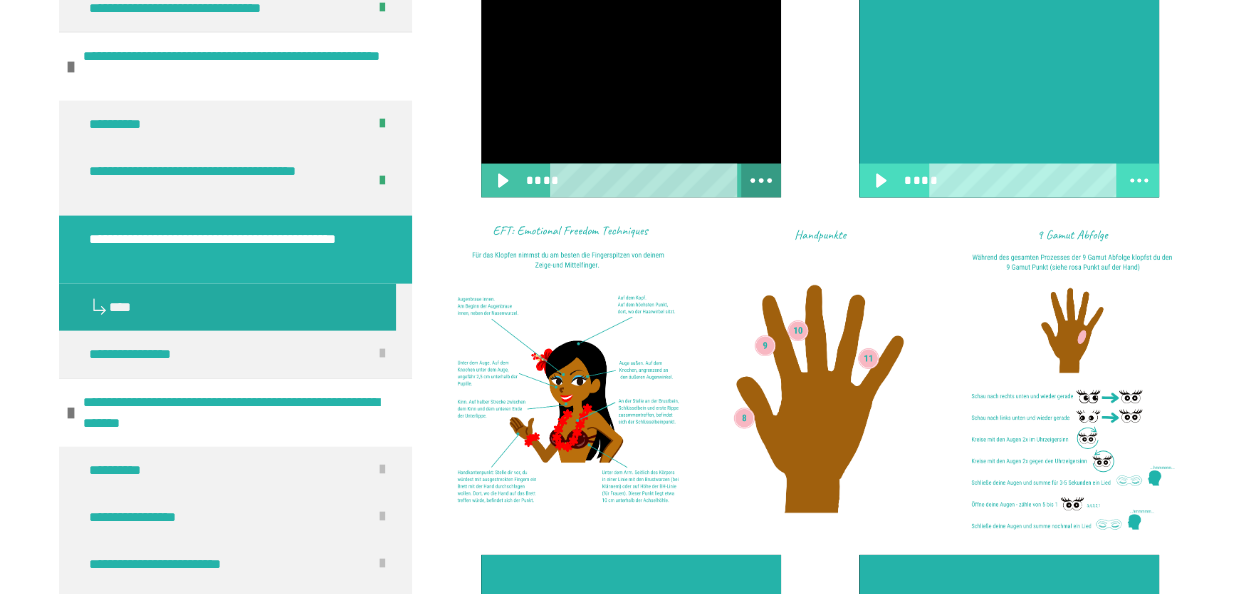 click 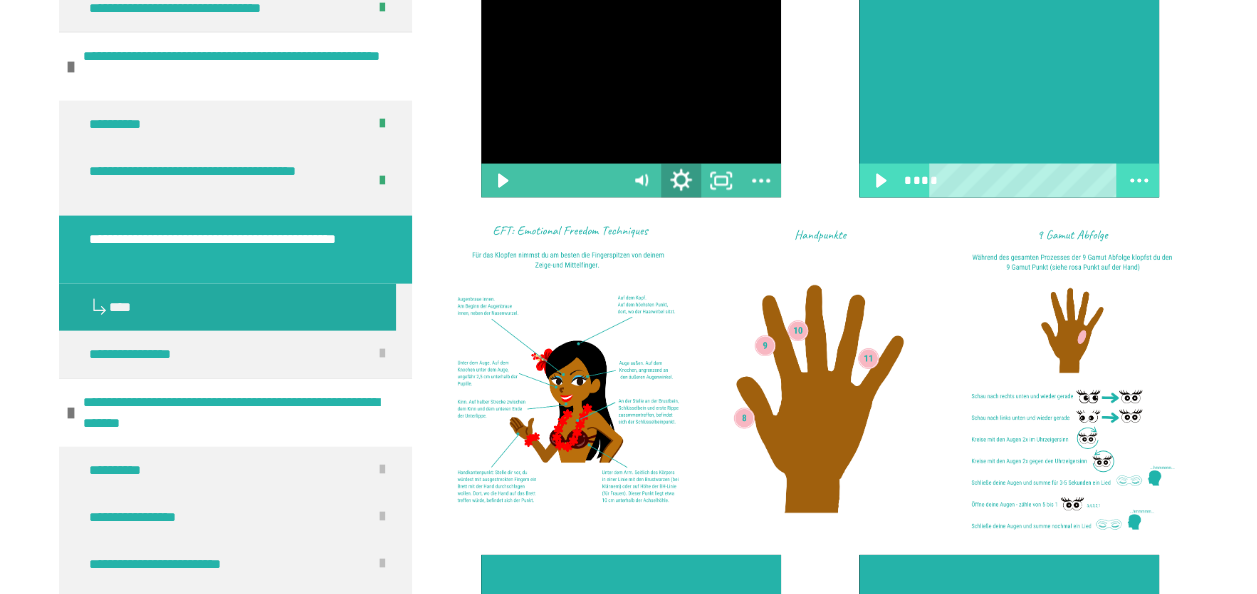 click 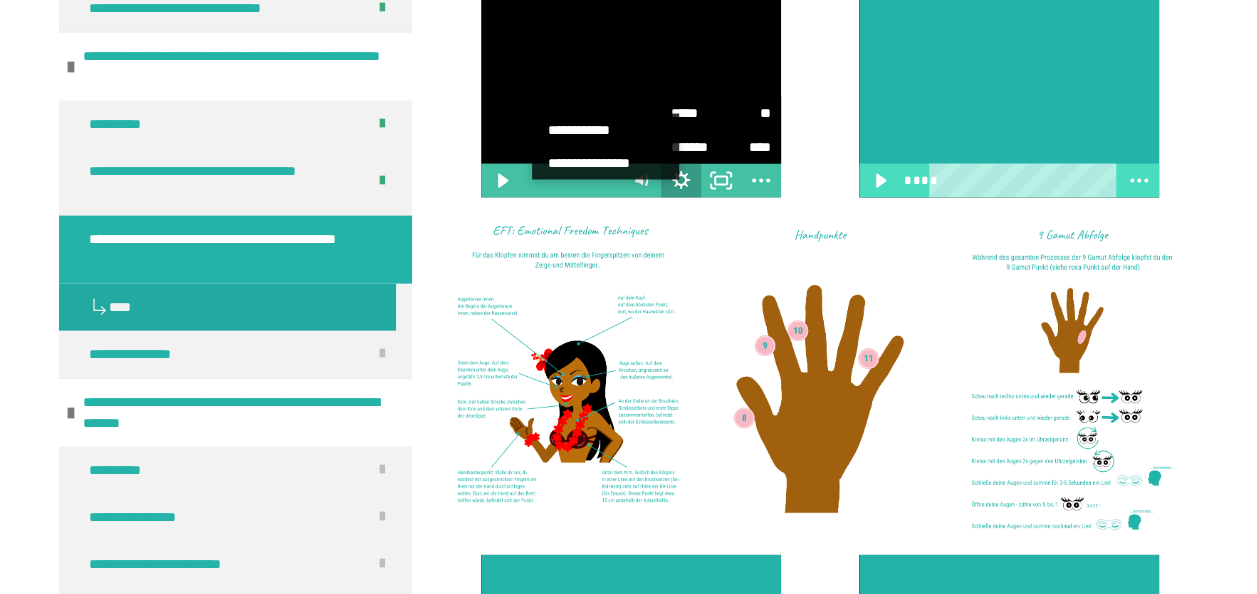 scroll, scrollTop: 0, scrollLeft: 0, axis: both 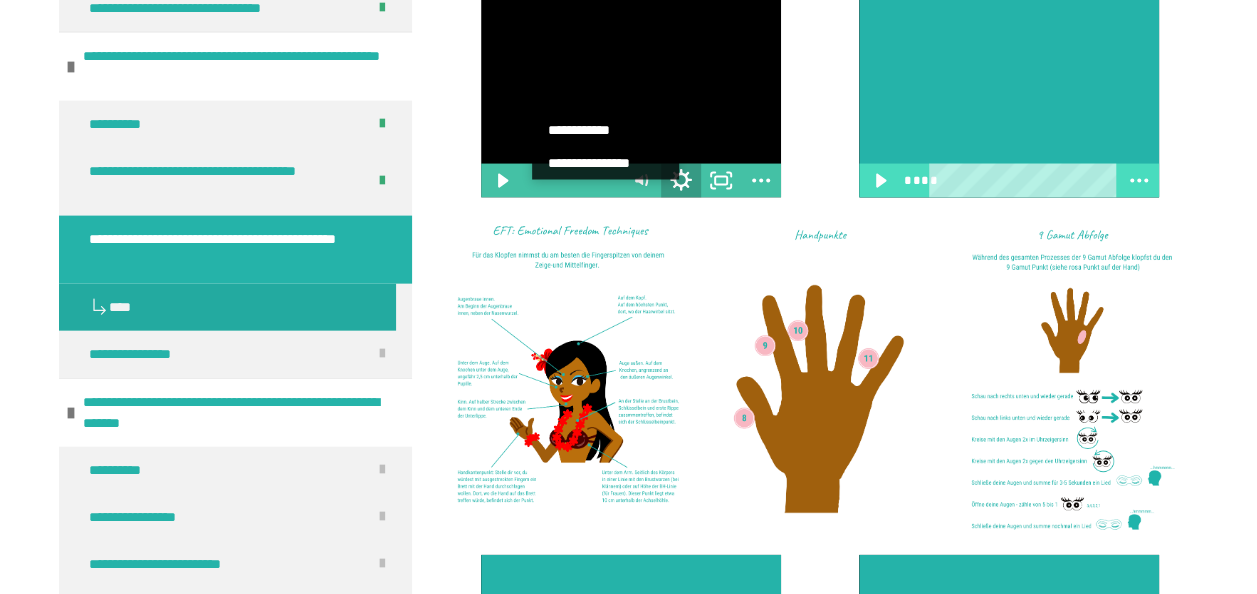 click 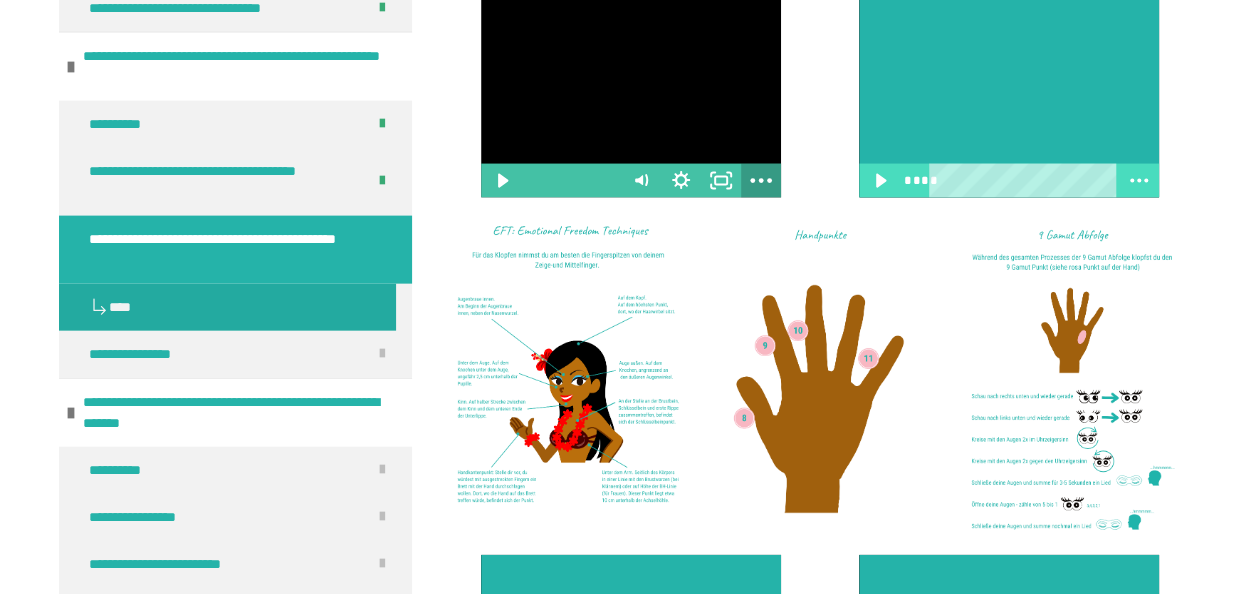 click 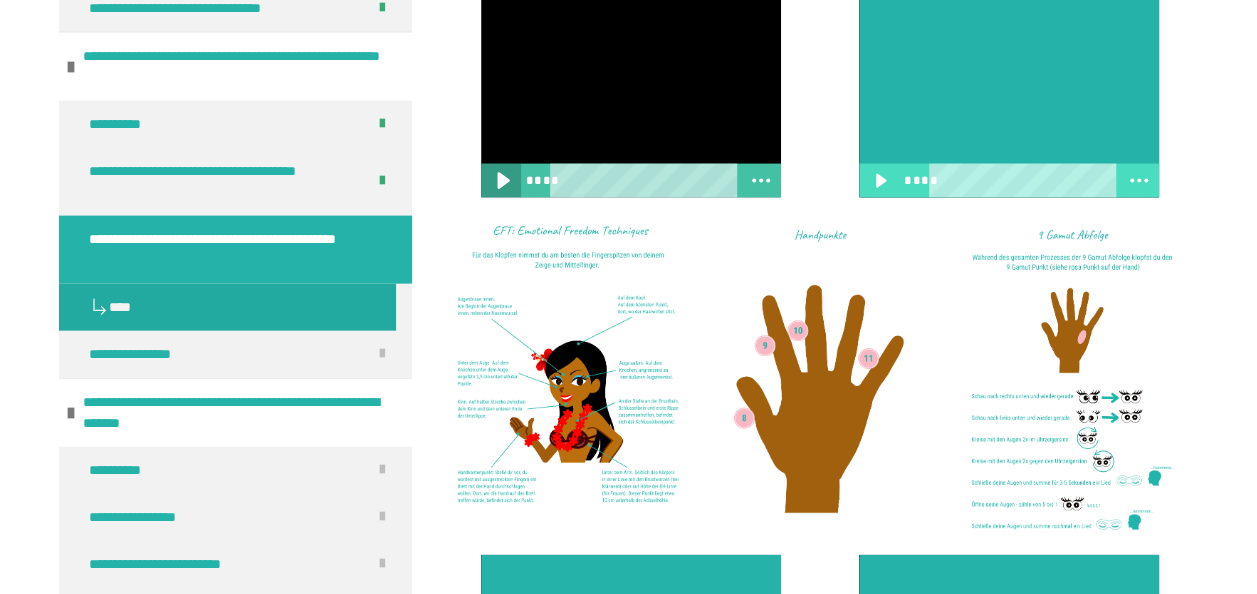 click 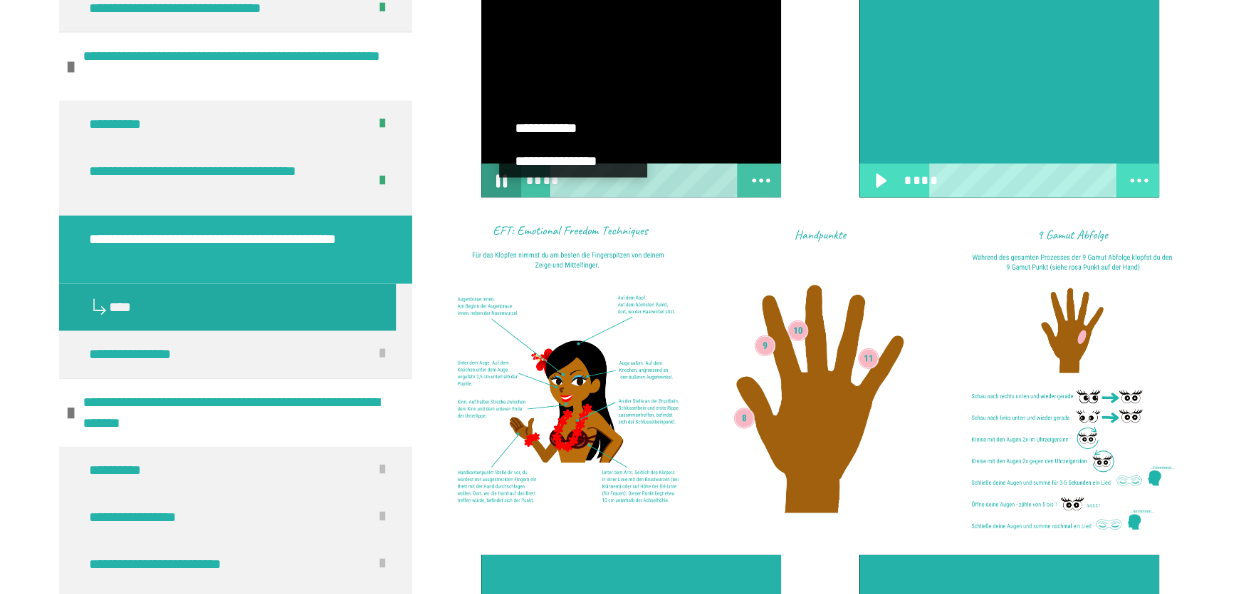 scroll, scrollTop: 0, scrollLeft: 0, axis: both 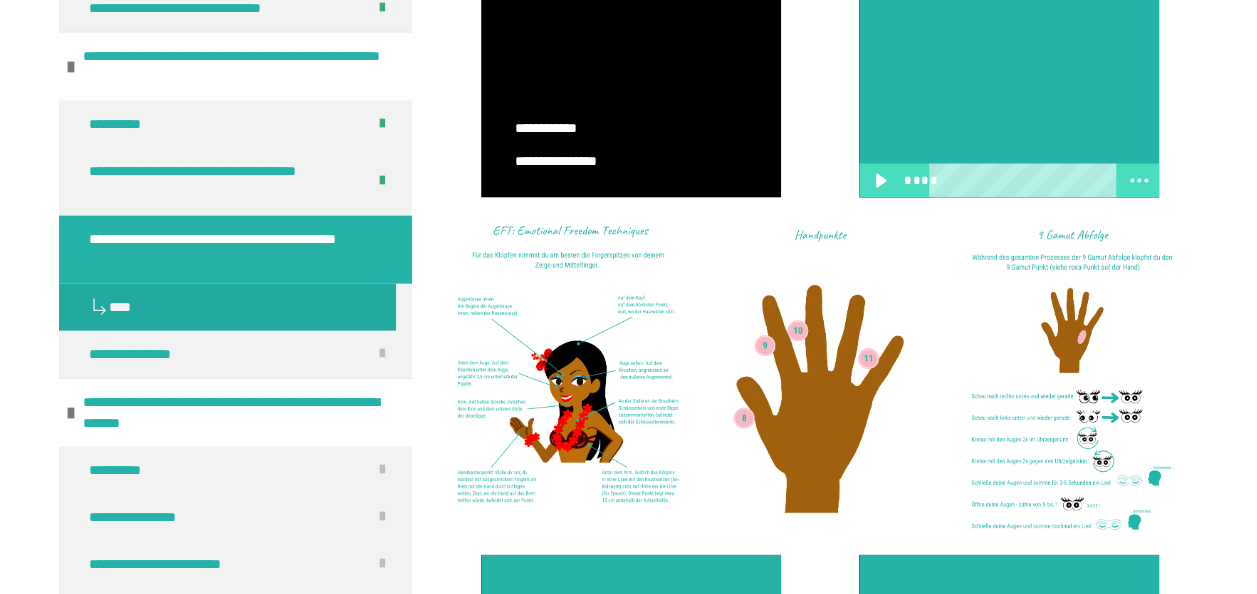 click at bounding box center (1009, -69) 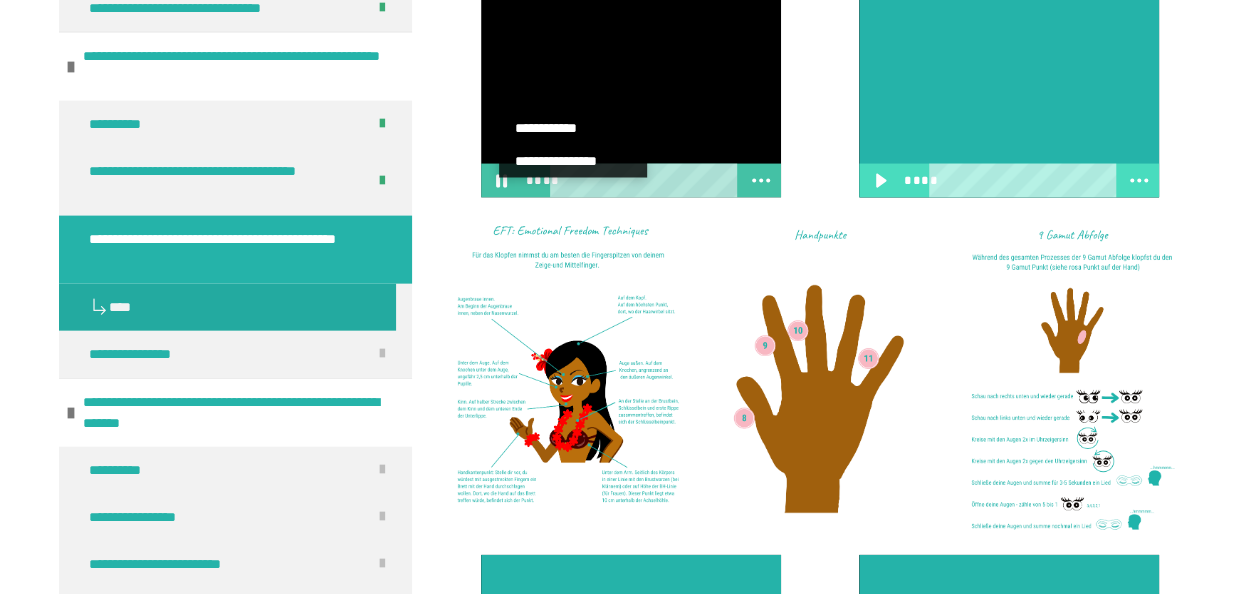 click at bounding box center (631, -69) 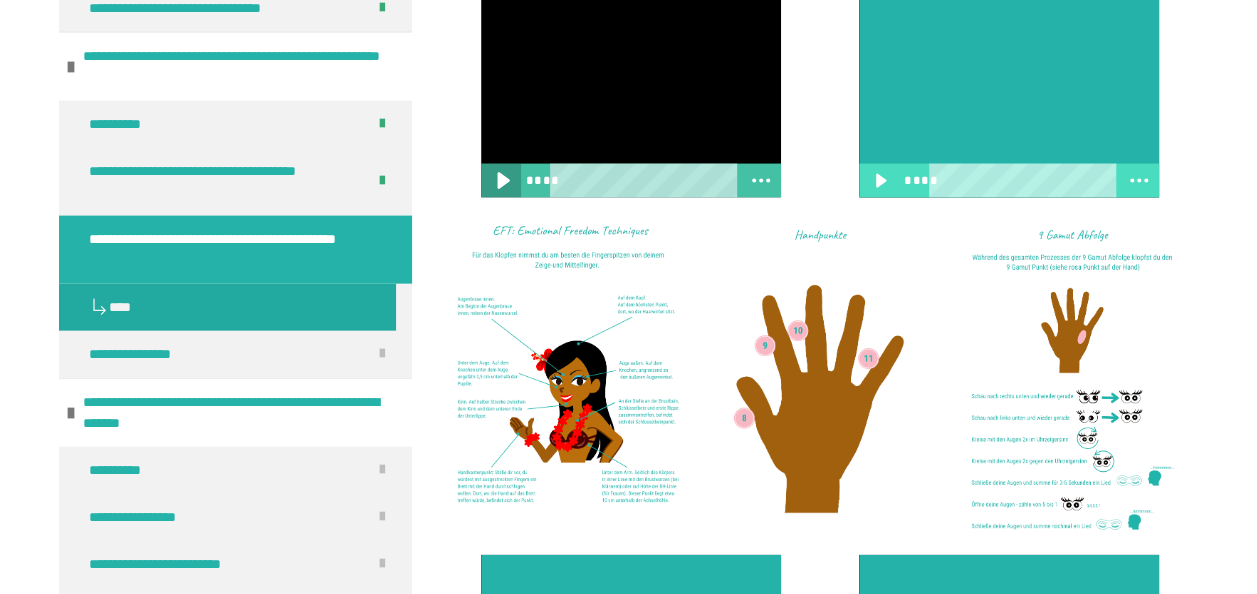click 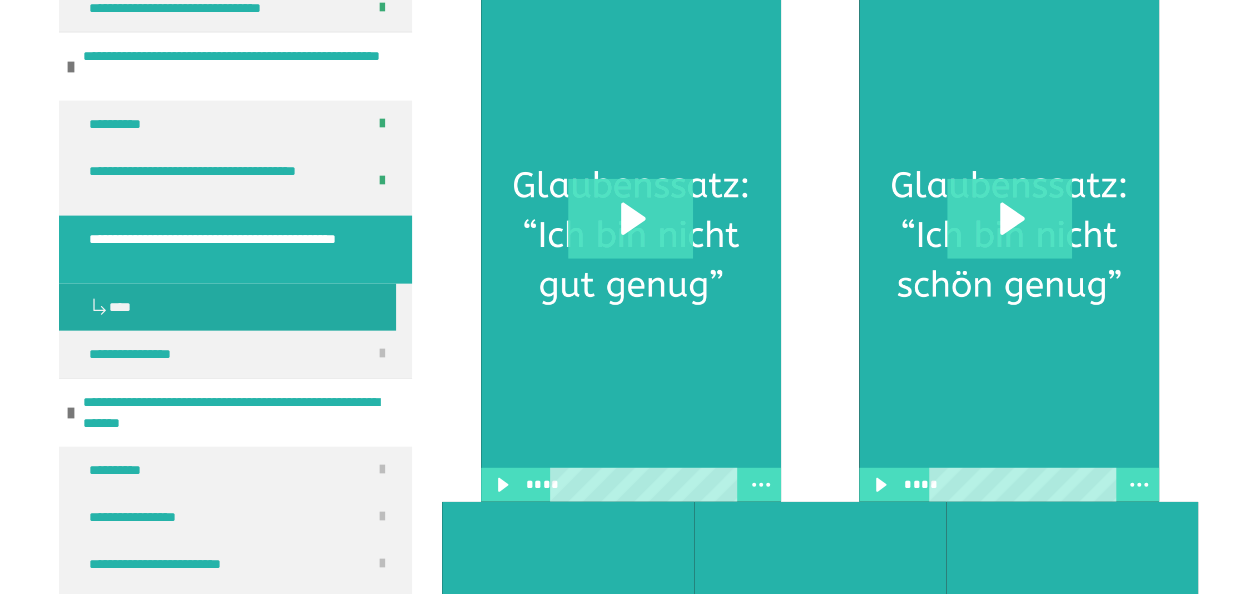scroll, scrollTop: 6530, scrollLeft: 0, axis: vertical 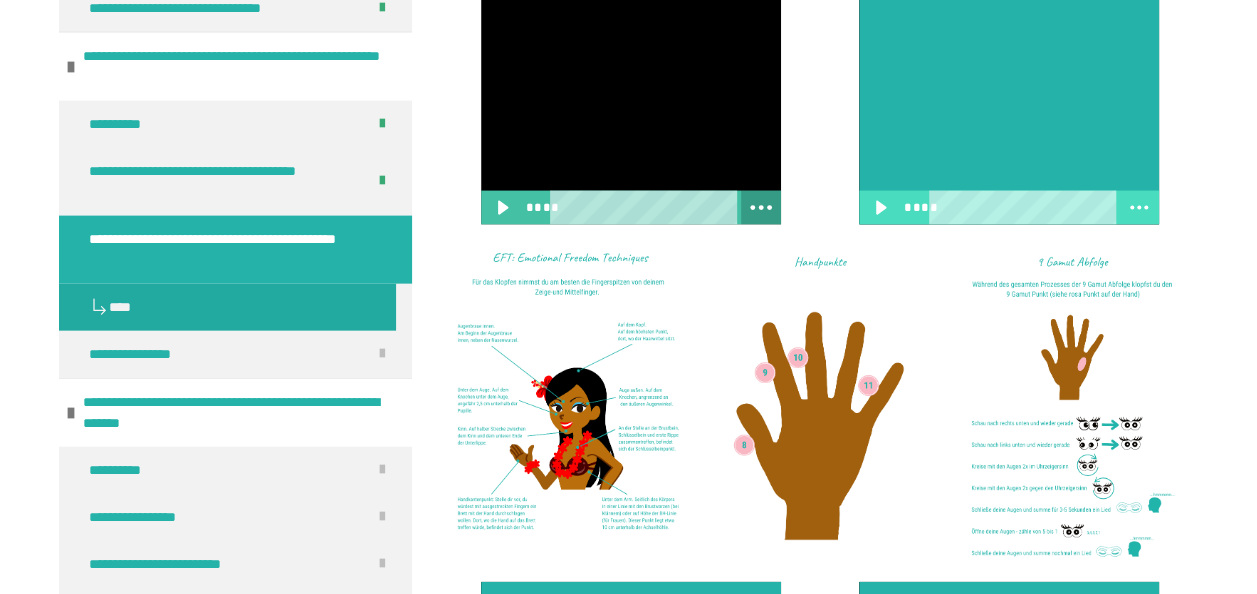 click 